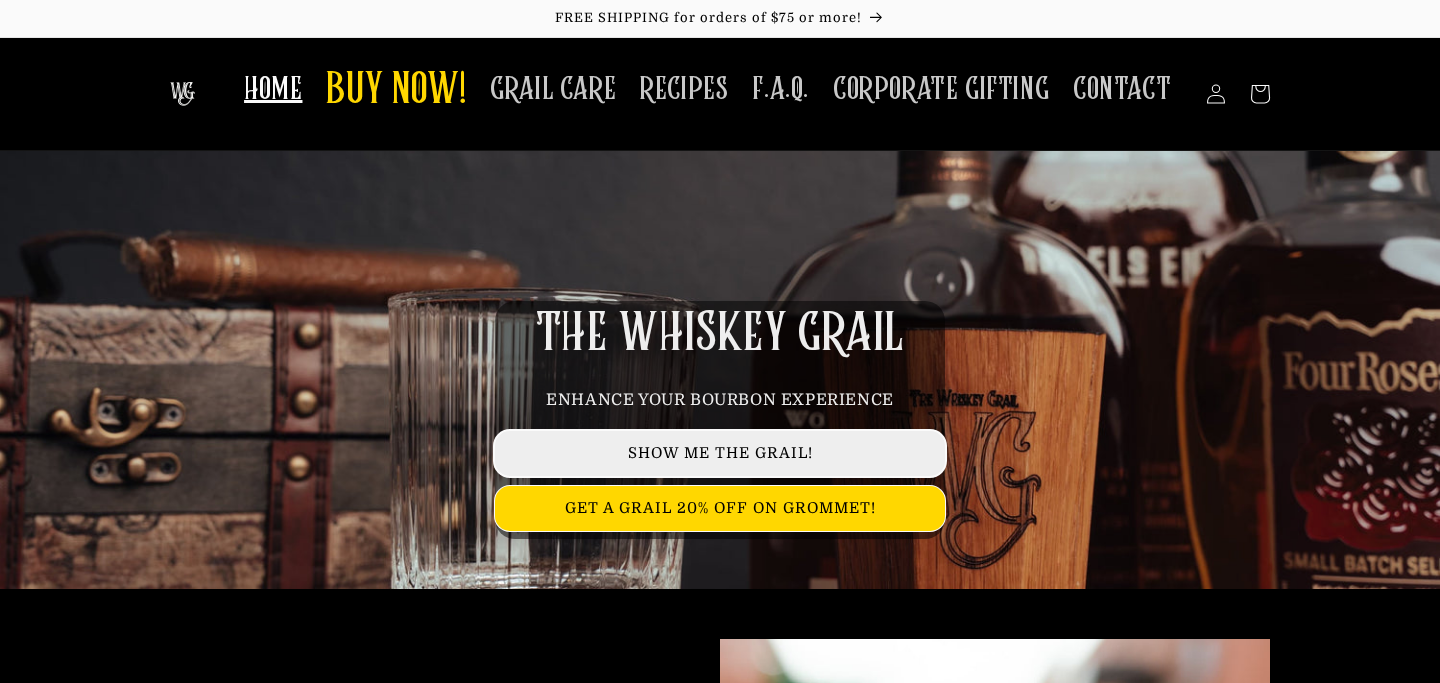 scroll, scrollTop: 0, scrollLeft: 0, axis: both 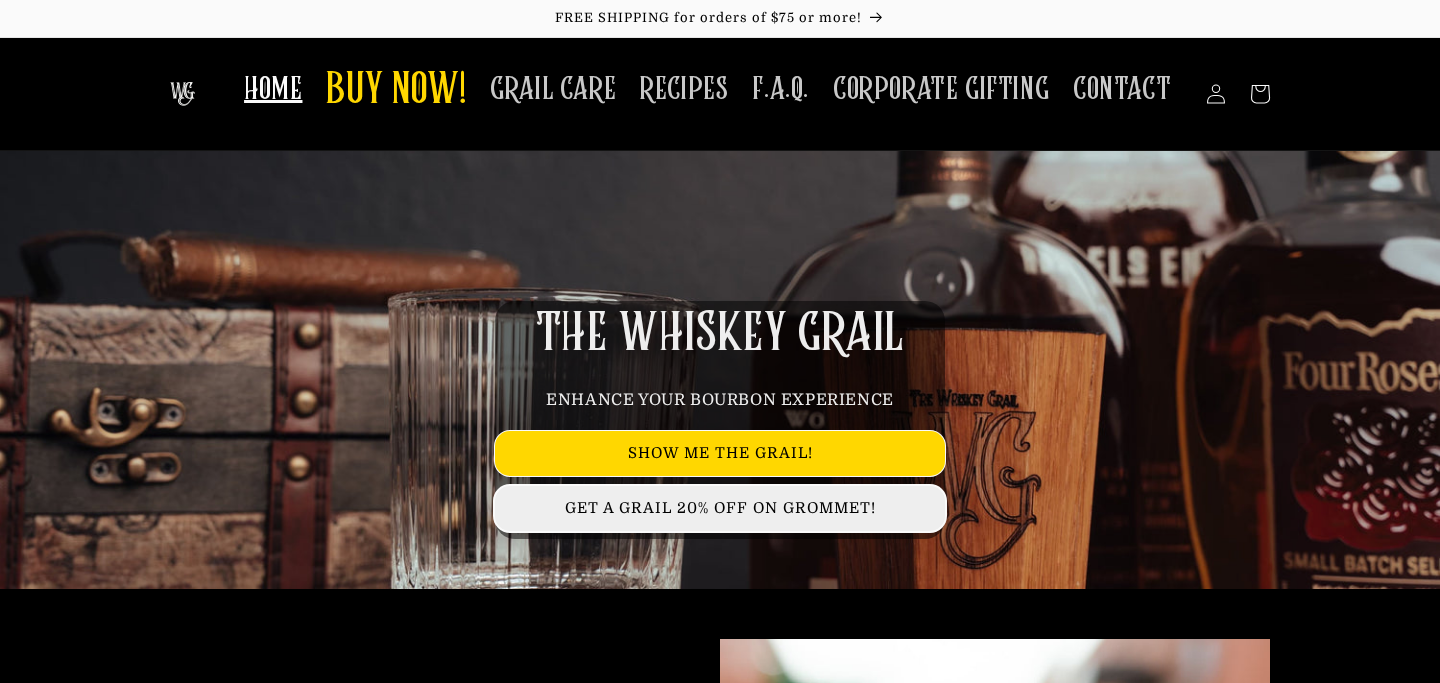 click on "GET A GRAIL 20% OFF ON GROMMET!" at bounding box center (720, 508) 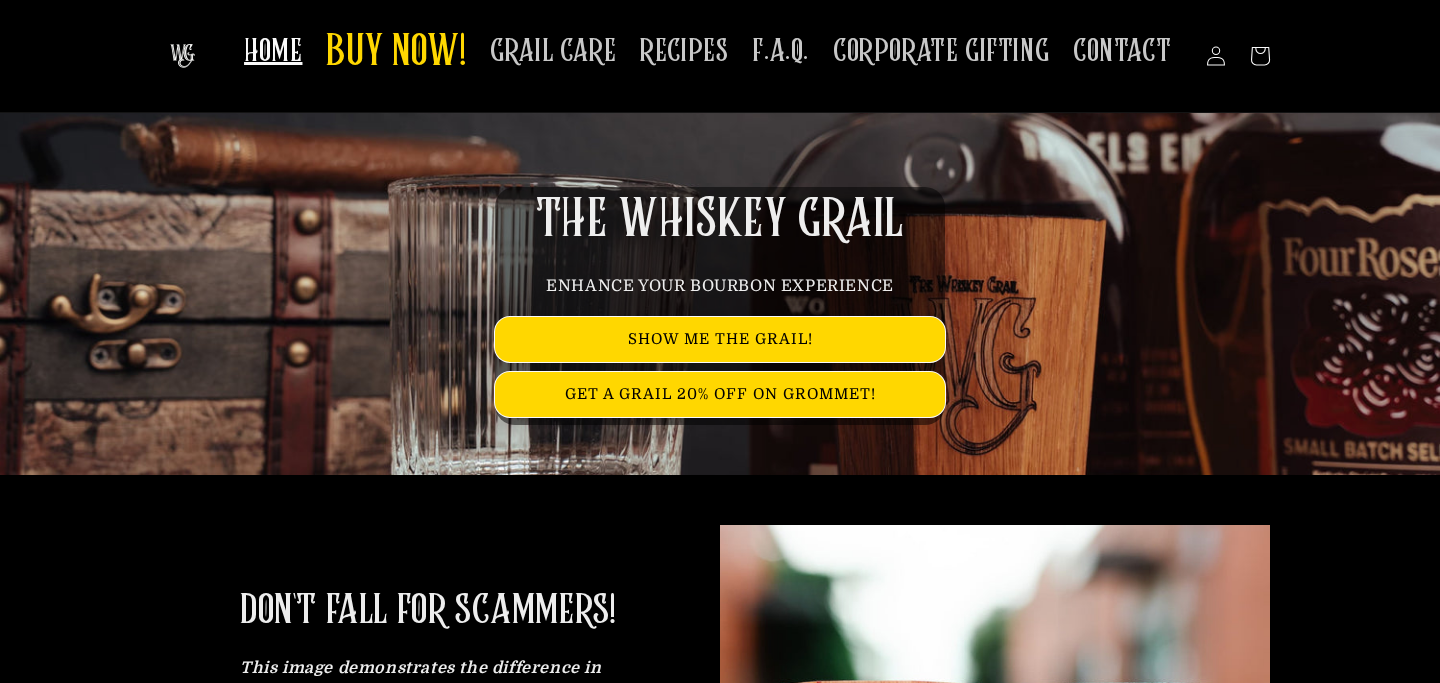 scroll, scrollTop: 0, scrollLeft: 0, axis: both 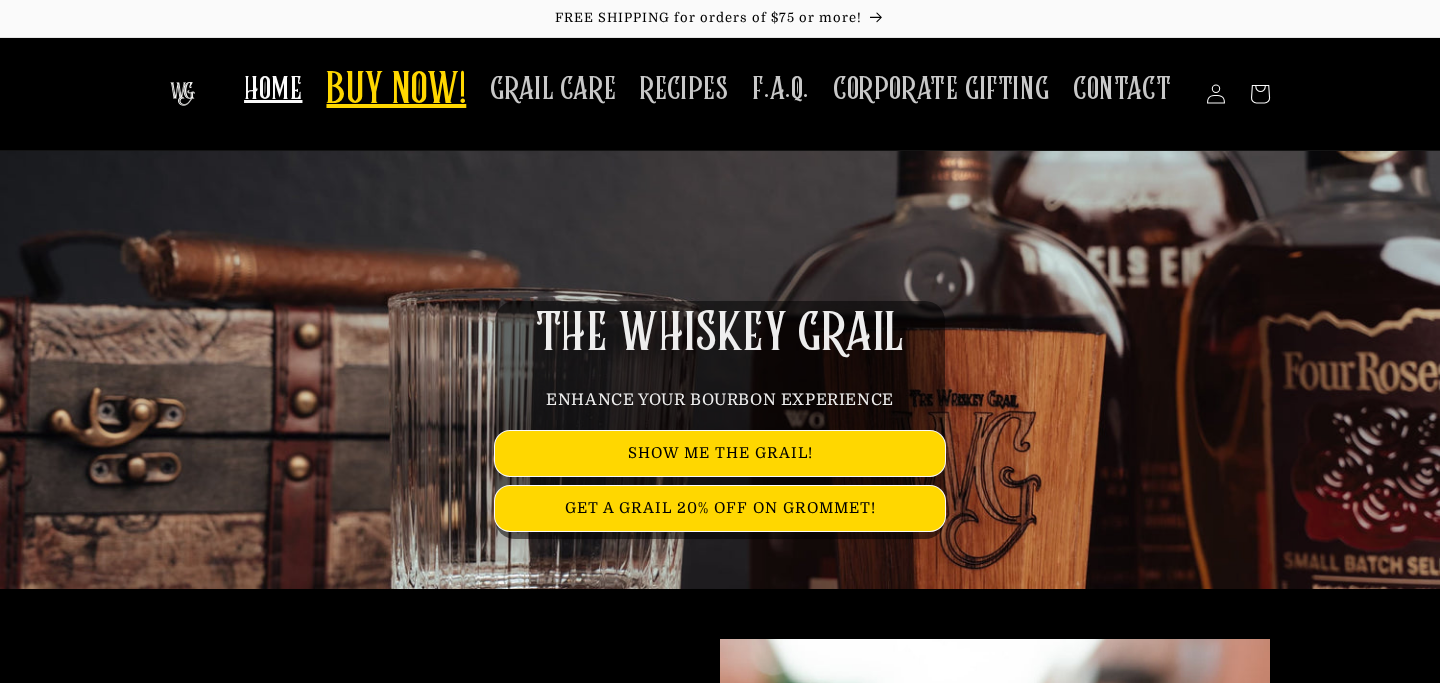 click on "BUY NOW!" at bounding box center [396, 91] 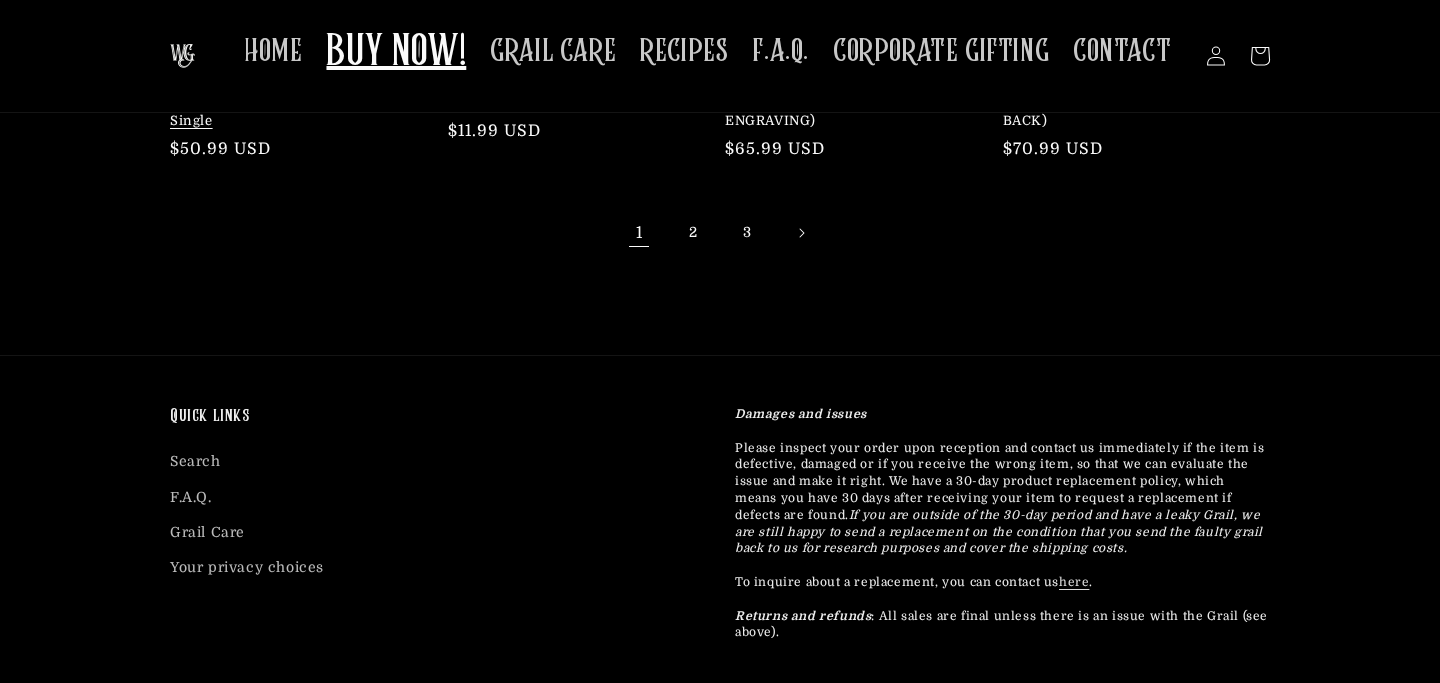 scroll, scrollTop: 801, scrollLeft: 0, axis: vertical 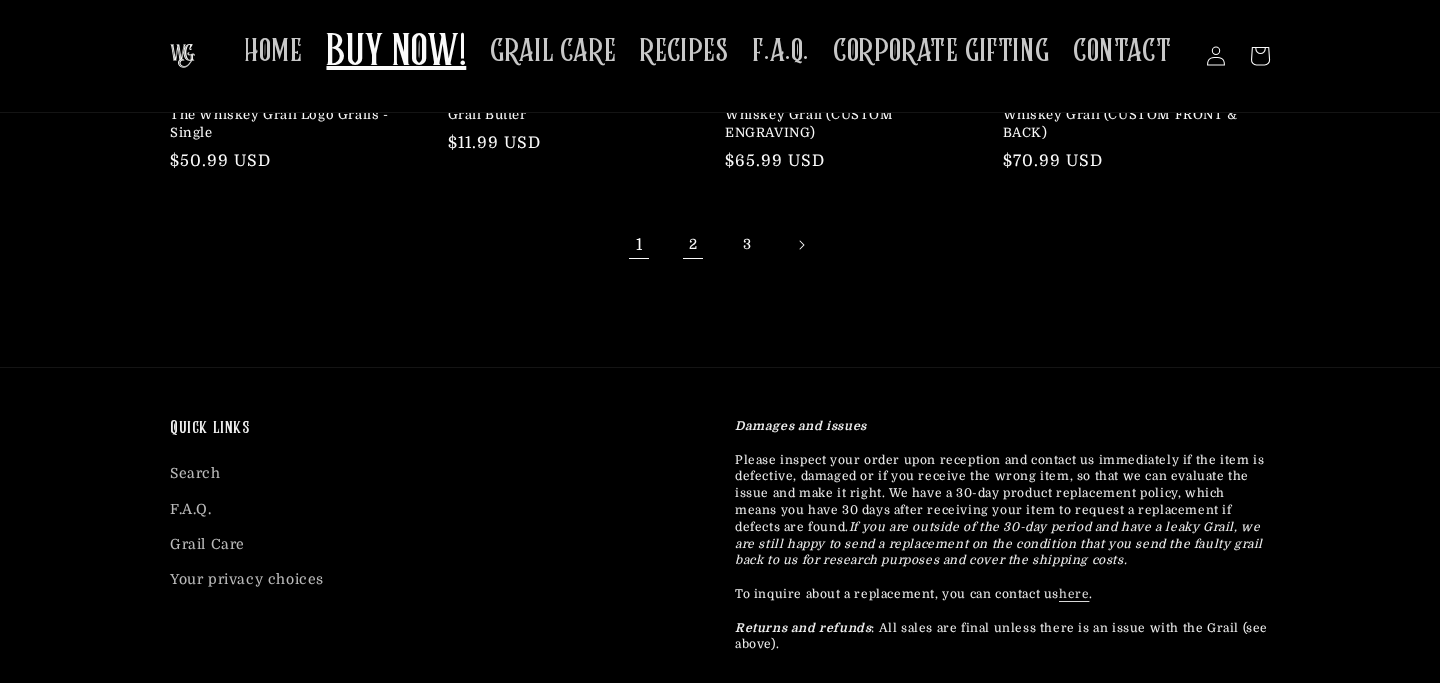 click on "2" at bounding box center (693, 245) 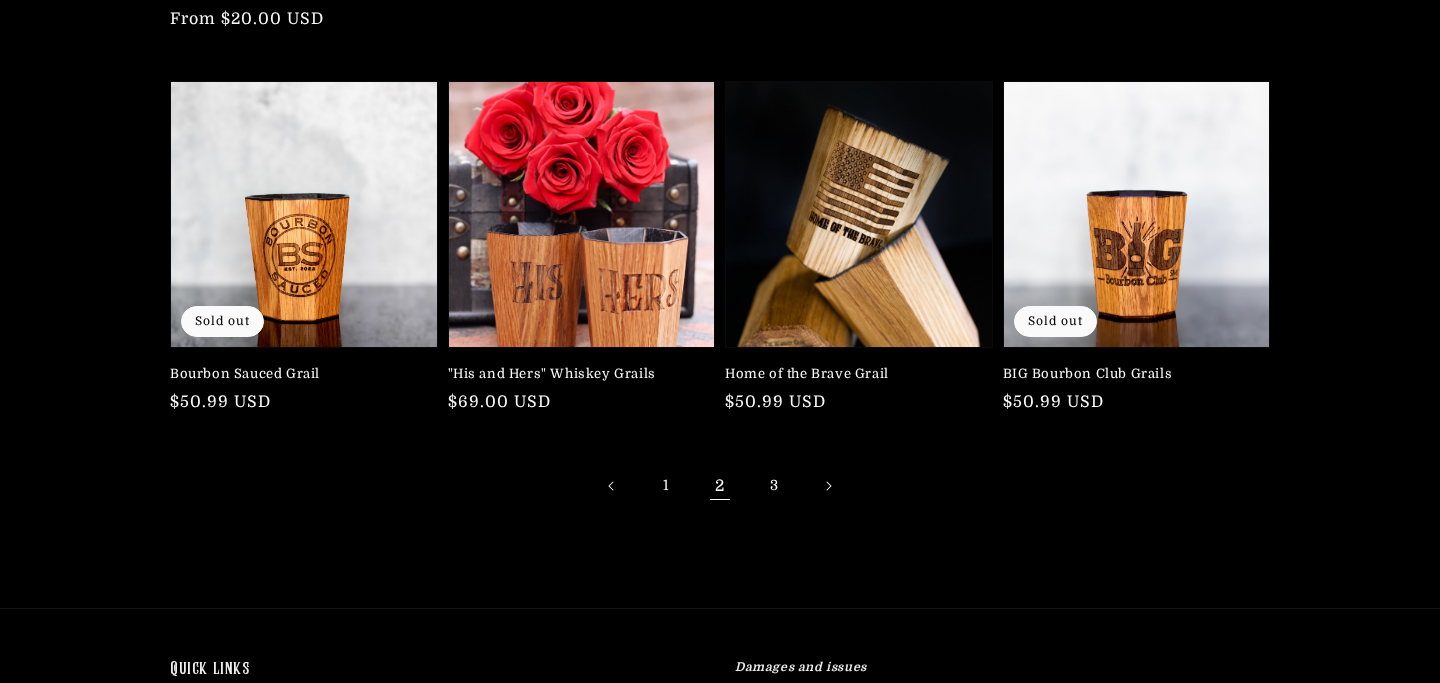 scroll, scrollTop: 579, scrollLeft: 0, axis: vertical 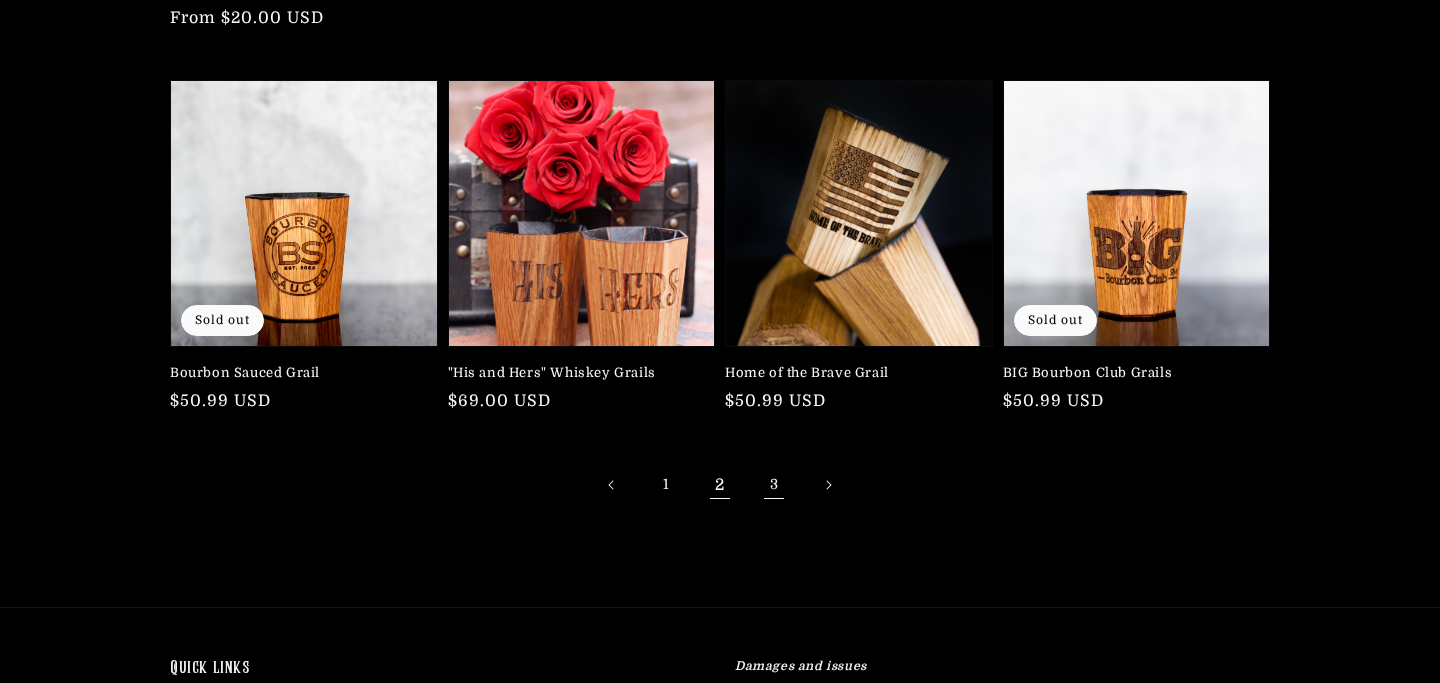 click on "3" at bounding box center [774, 485] 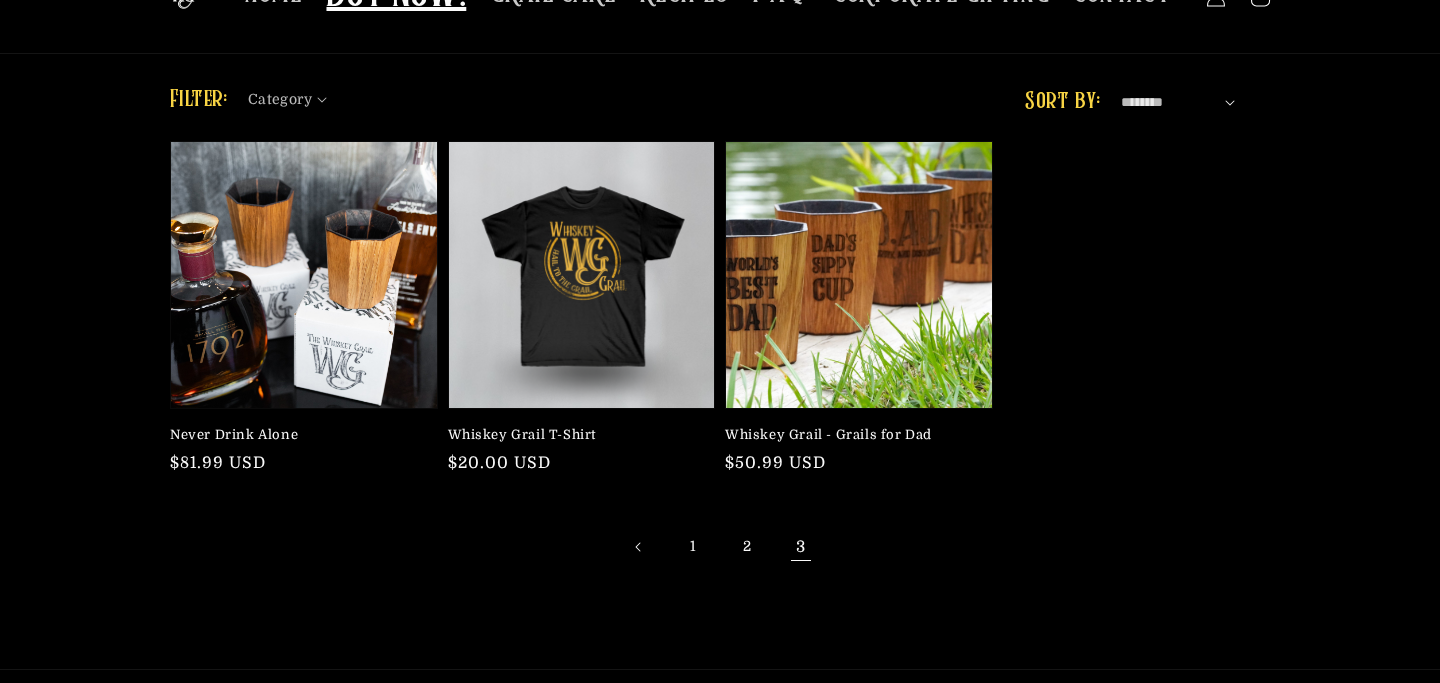 scroll, scrollTop: 120, scrollLeft: 0, axis: vertical 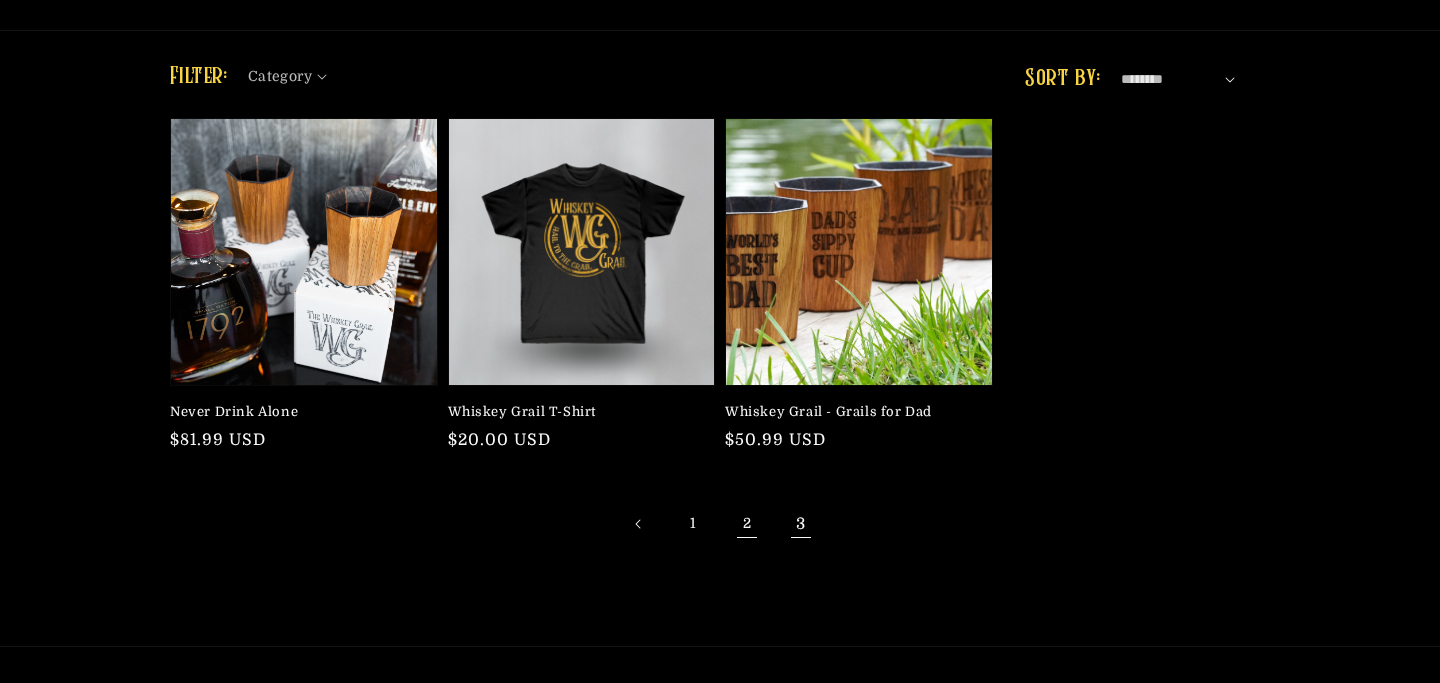 click on "2" at bounding box center [747, 524] 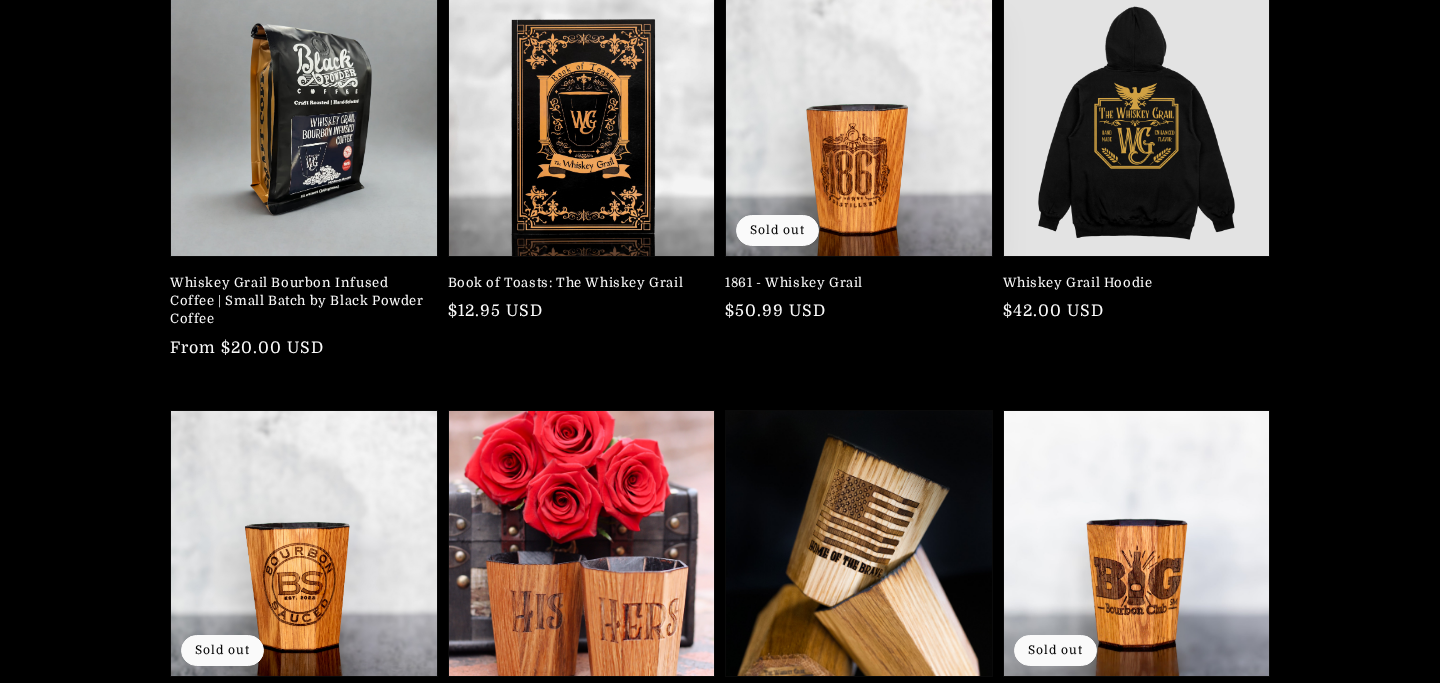 scroll, scrollTop: 254, scrollLeft: 0, axis: vertical 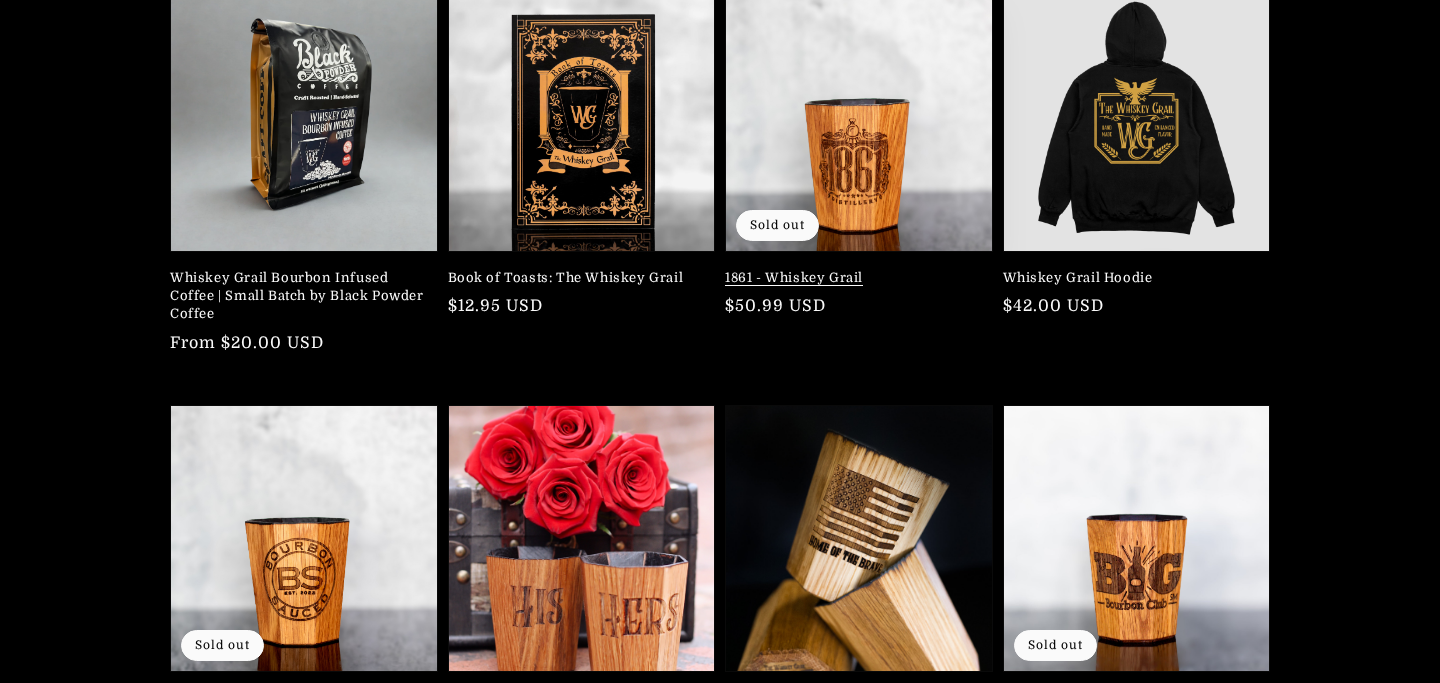 click on "1861 - Whiskey Grail" at bounding box center (853, 278) 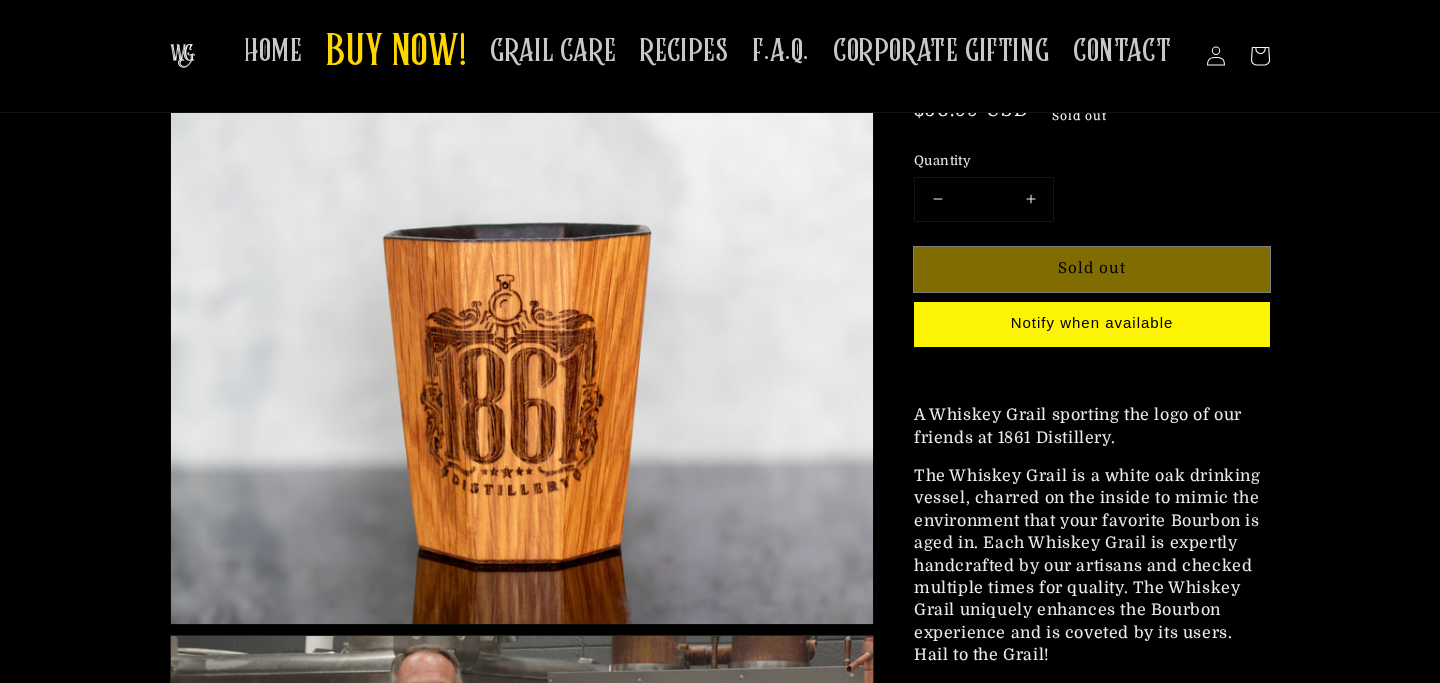 scroll, scrollTop: 247, scrollLeft: 0, axis: vertical 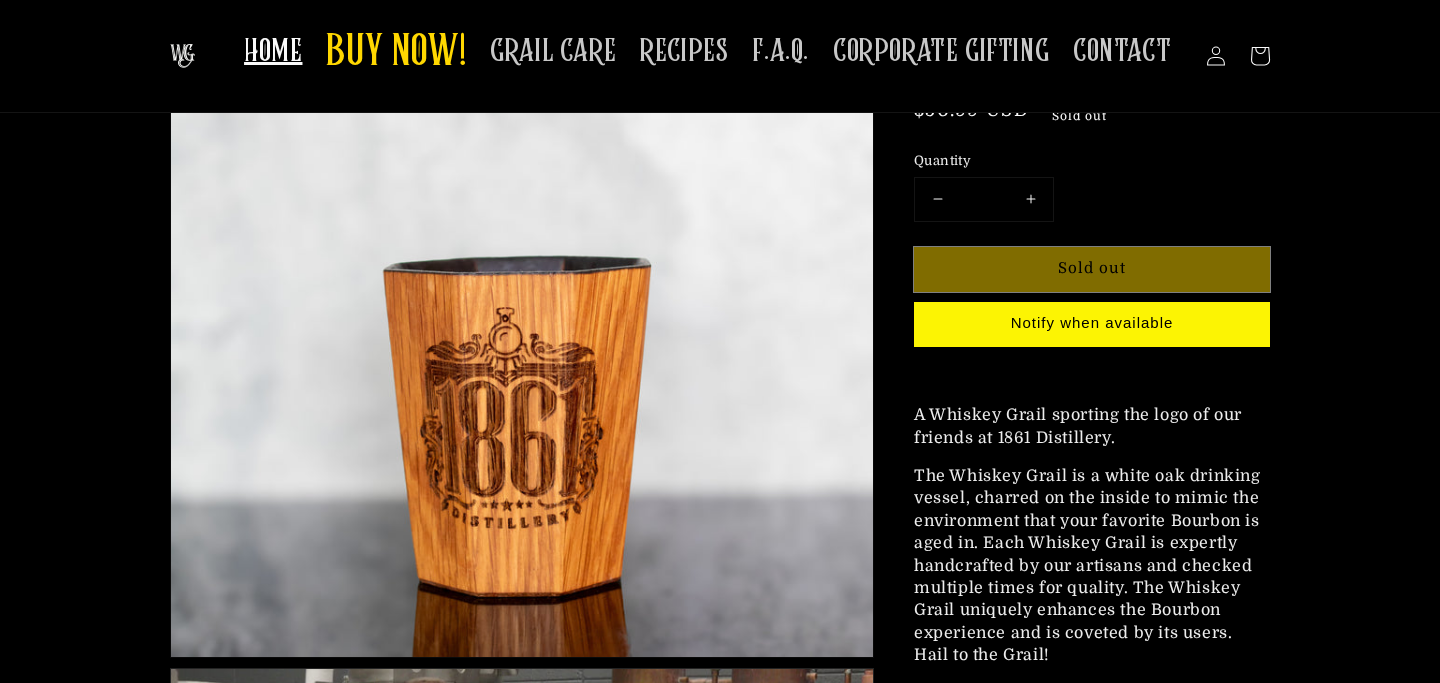 click on "HOME" at bounding box center [273, 51] 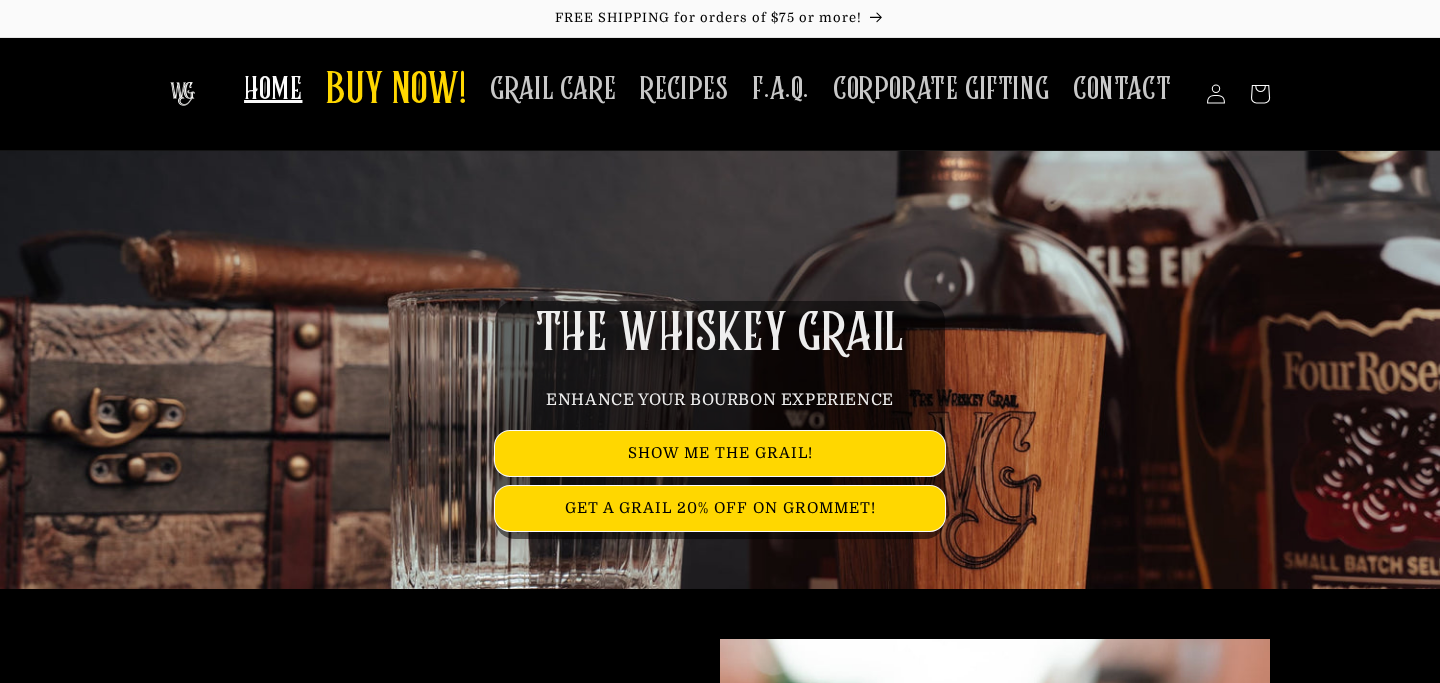scroll, scrollTop: 0, scrollLeft: 0, axis: both 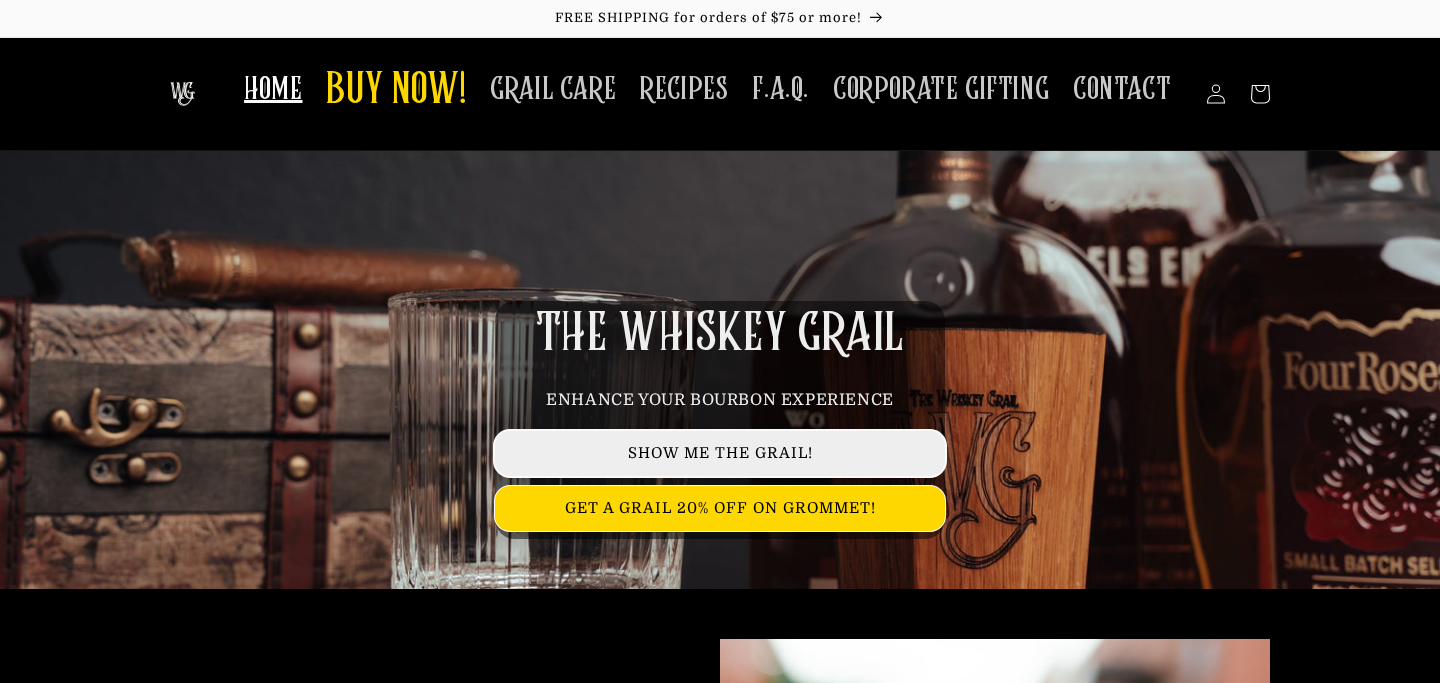 click on "SHOW ME THE GRAIL!" at bounding box center (720, 453) 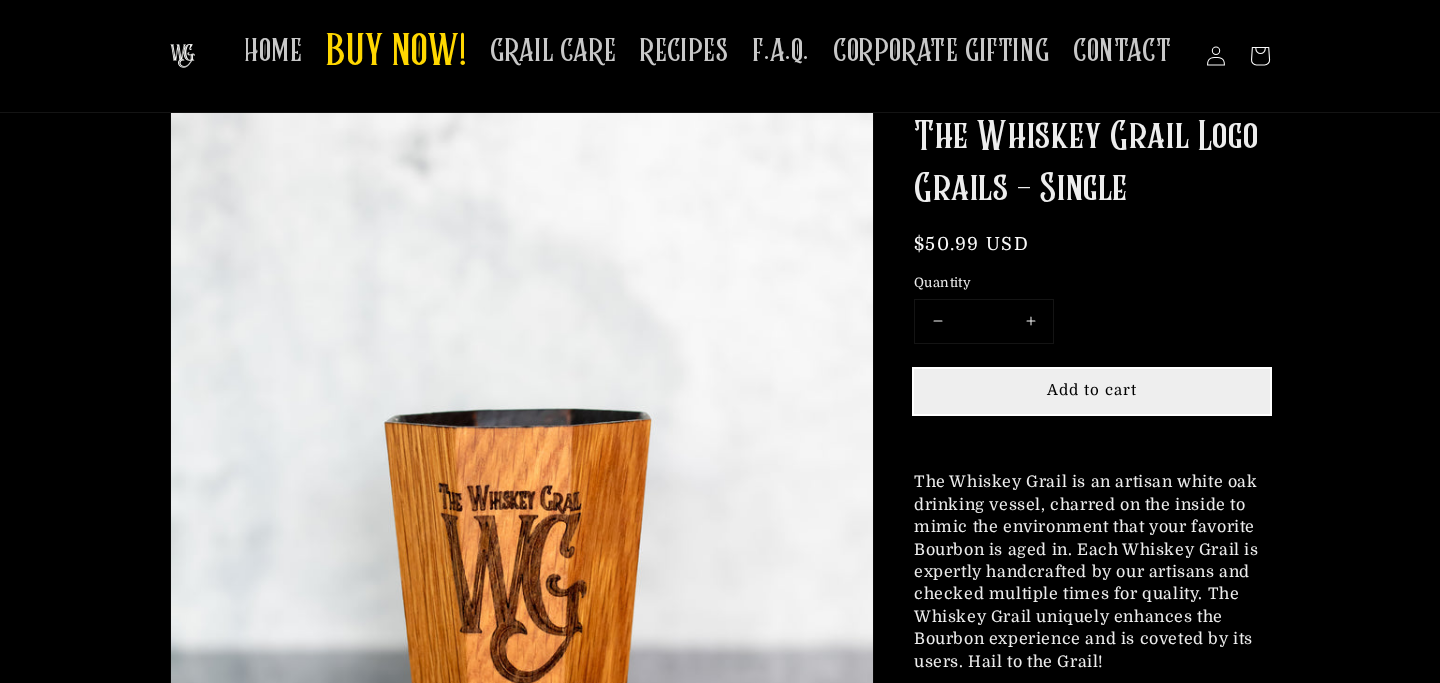 scroll, scrollTop: 0, scrollLeft: 0, axis: both 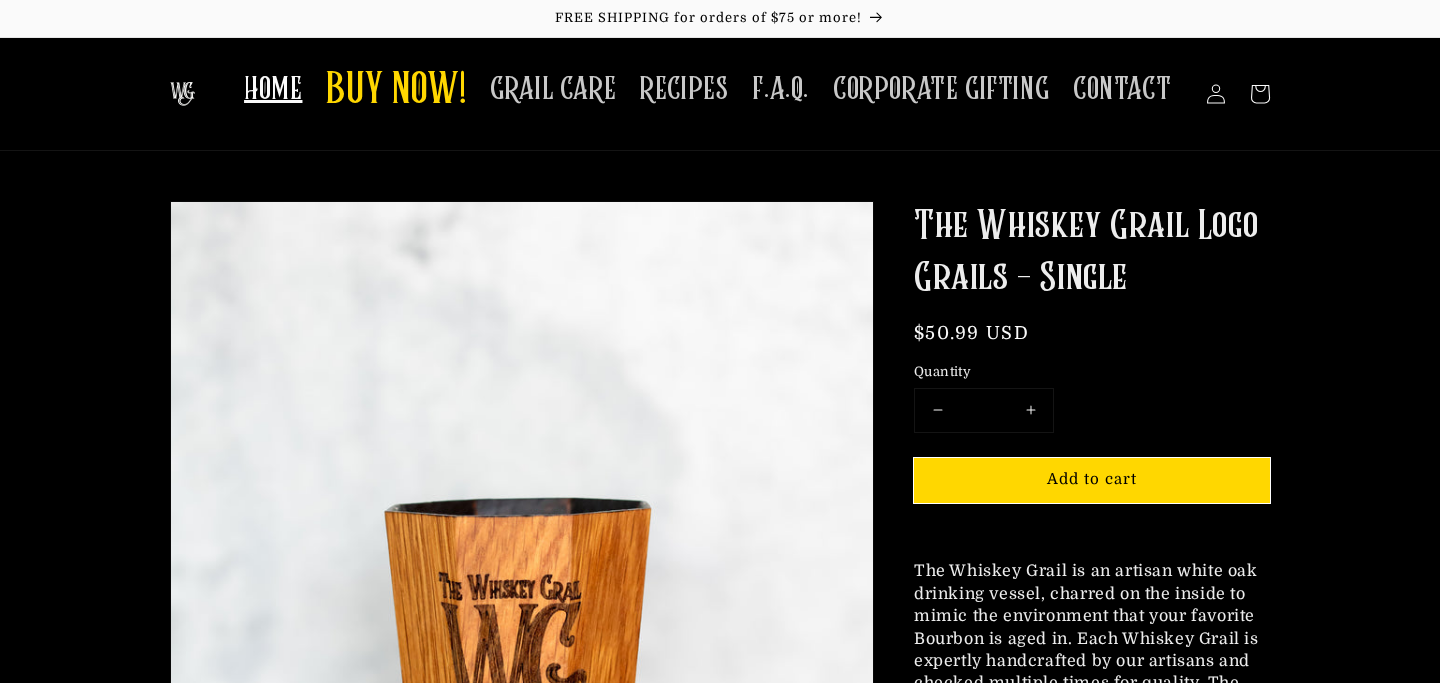 click on "HOME" at bounding box center [273, 89] 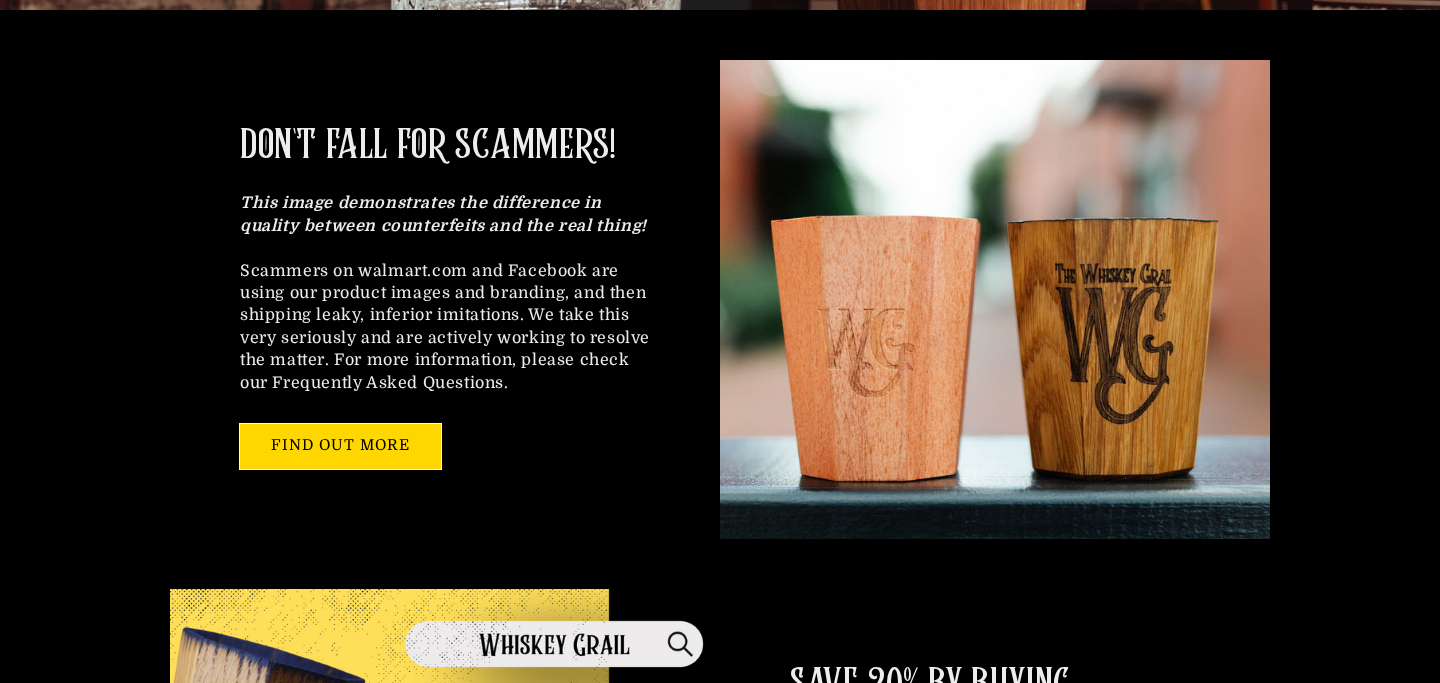 scroll, scrollTop: 581, scrollLeft: 0, axis: vertical 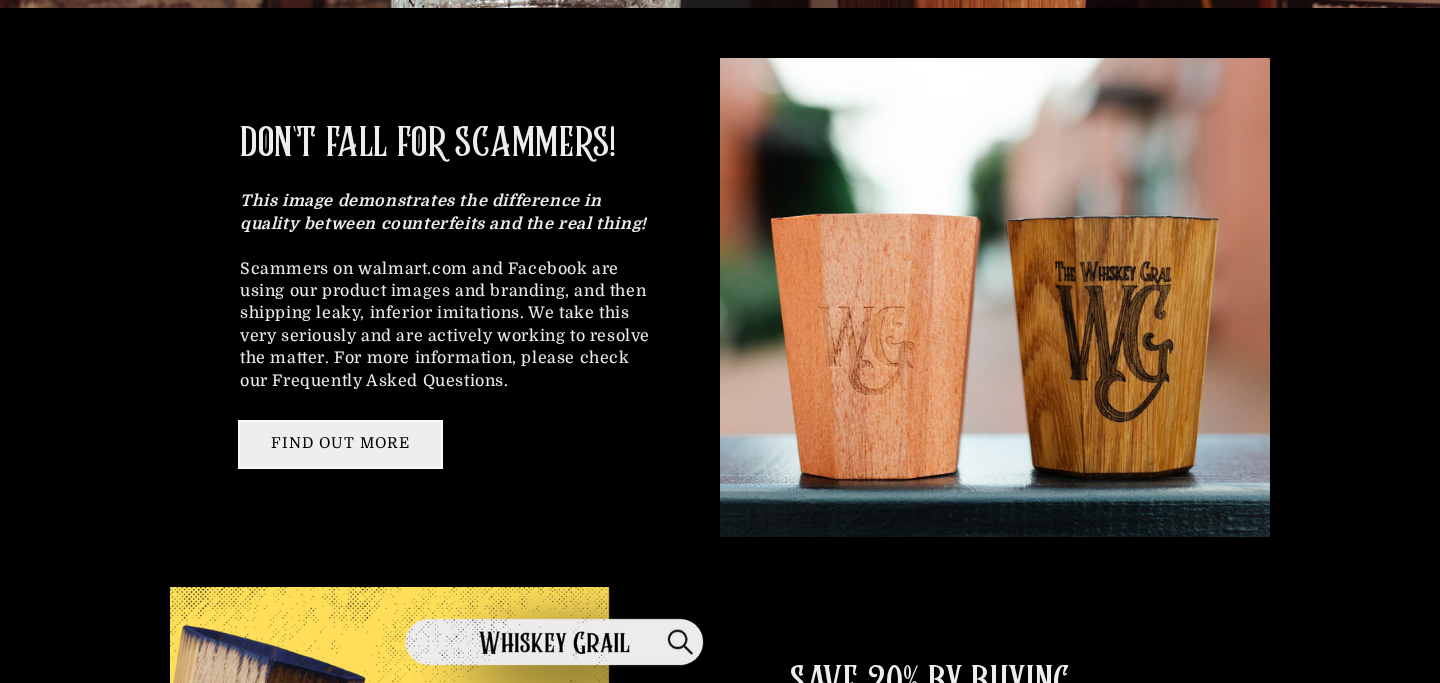 click on "FIND OUT MORE" at bounding box center [340, 444] 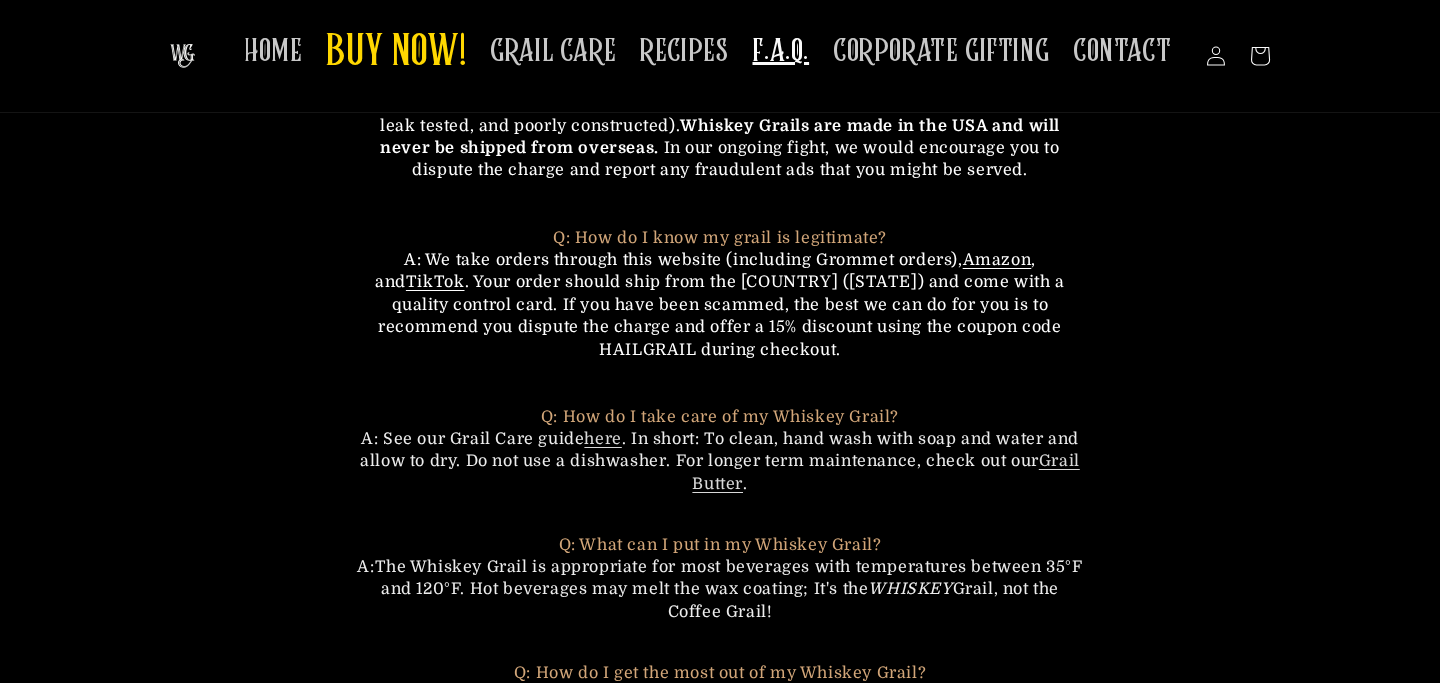 scroll, scrollTop: 0, scrollLeft: 0, axis: both 